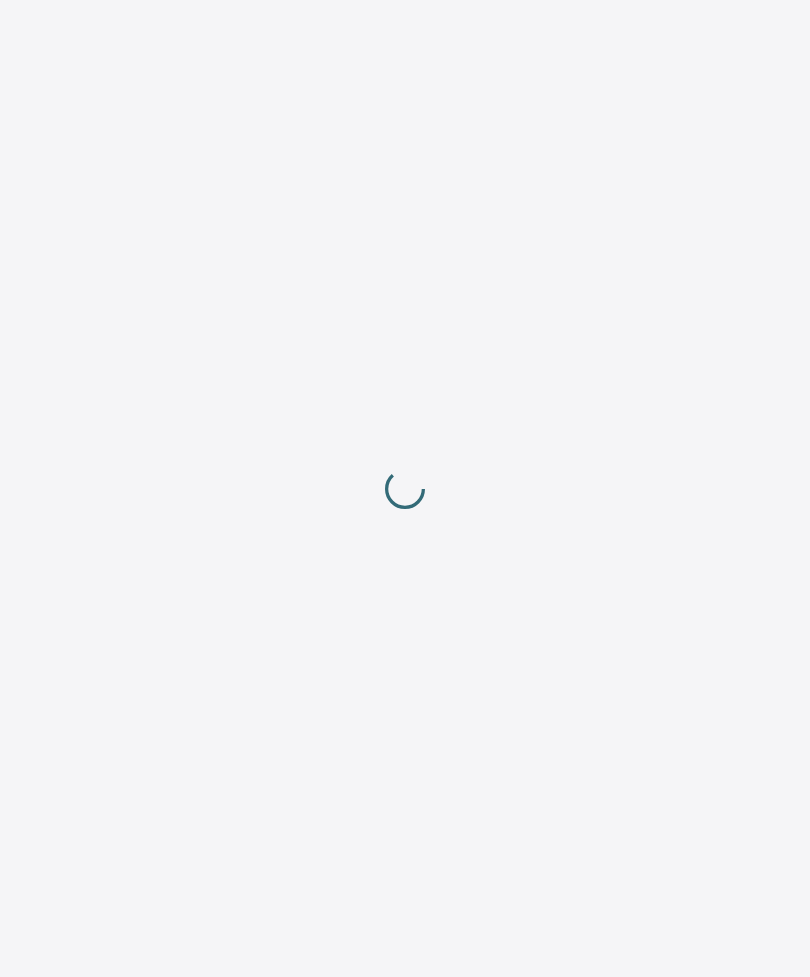 scroll, scrollTop: 0, scrollLeft: 0, axis: both 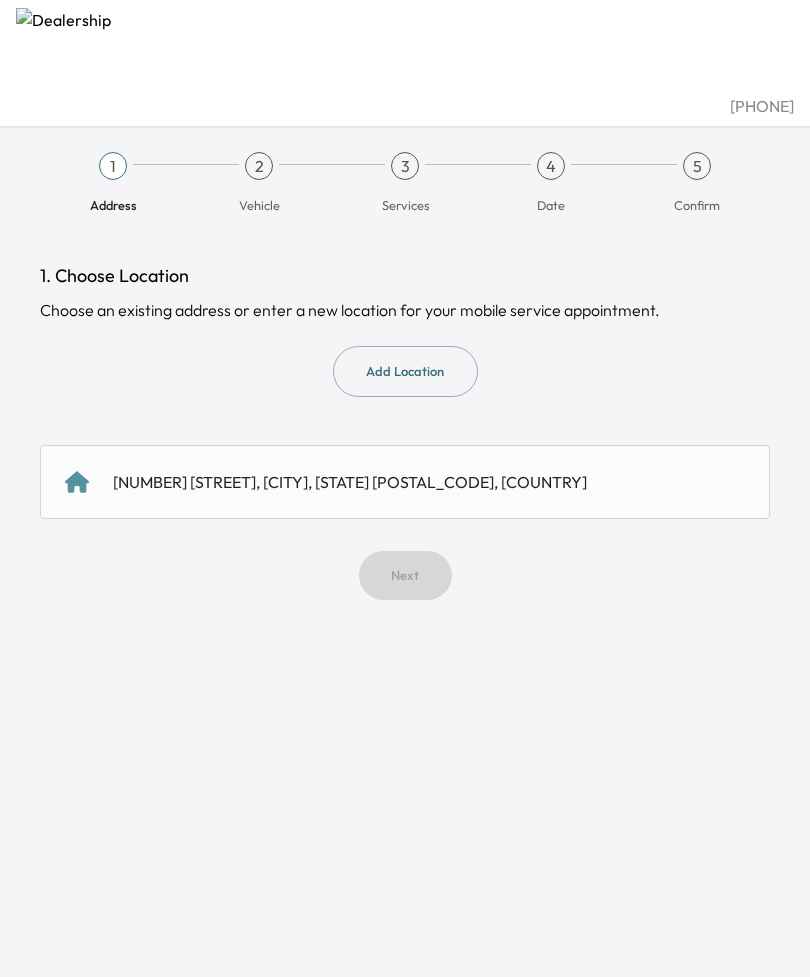click on "Next" at bounding box center (405, 575) 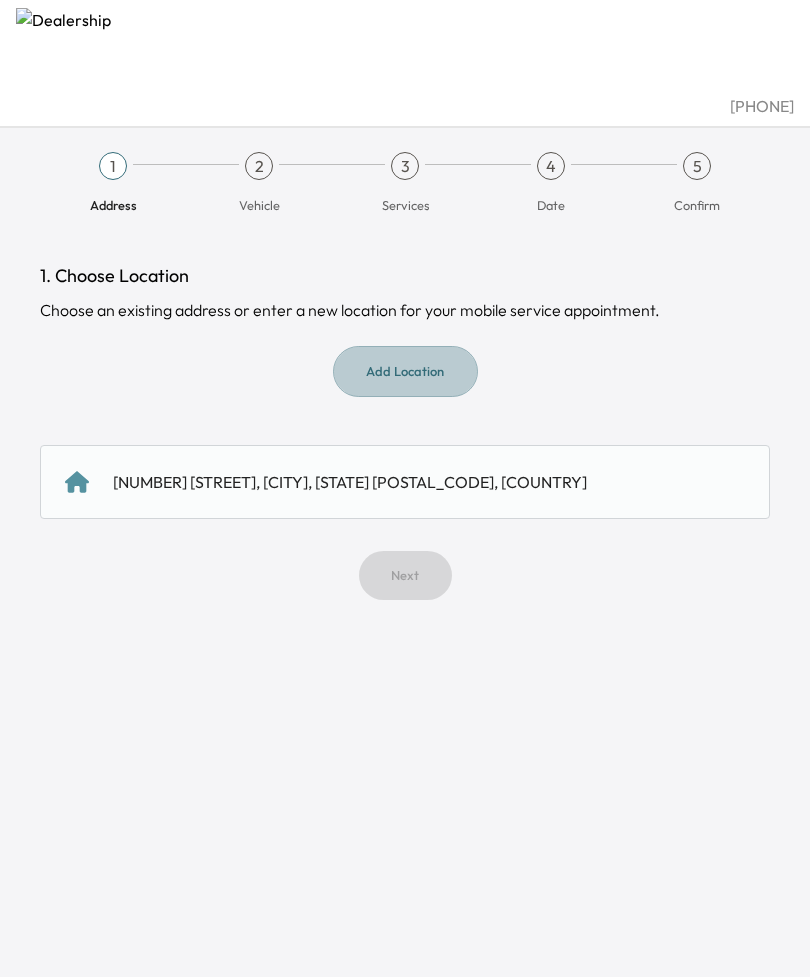 click on "Add Location" at bounding box center (405, 371) 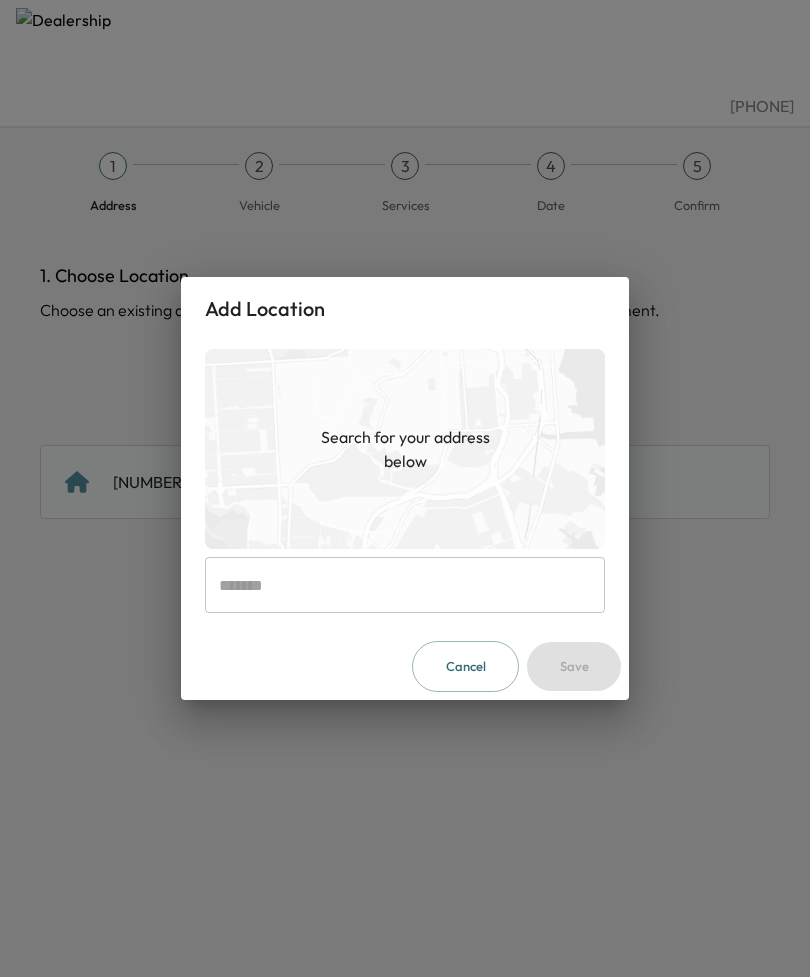 click at bounding box center [405, 585] 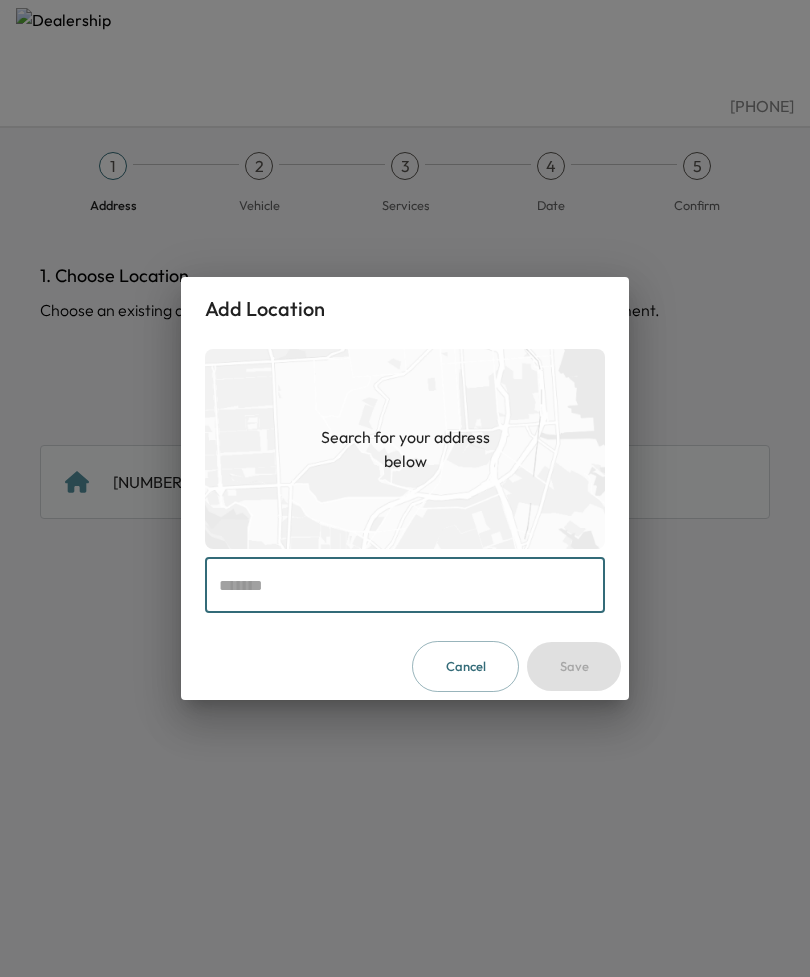 click on "Add Location Search for your address below ​​ Cancel Save" at bounding box center (405, 488) 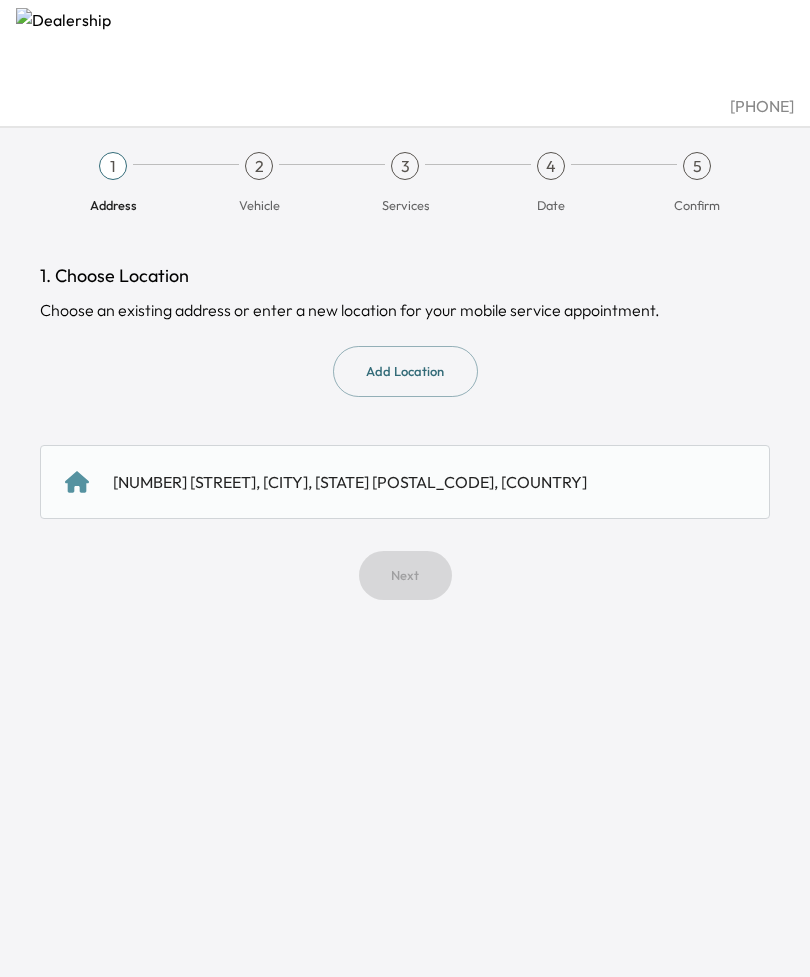 click on "1. Choose Location Choose an existing address or enter a new location for your mobile service appointment. Add Location [NUMBER] [STREET], [CITY], [STATE] [POSTAL_CODE], [COUNTRY] Next" at bounding box center [405, 431] 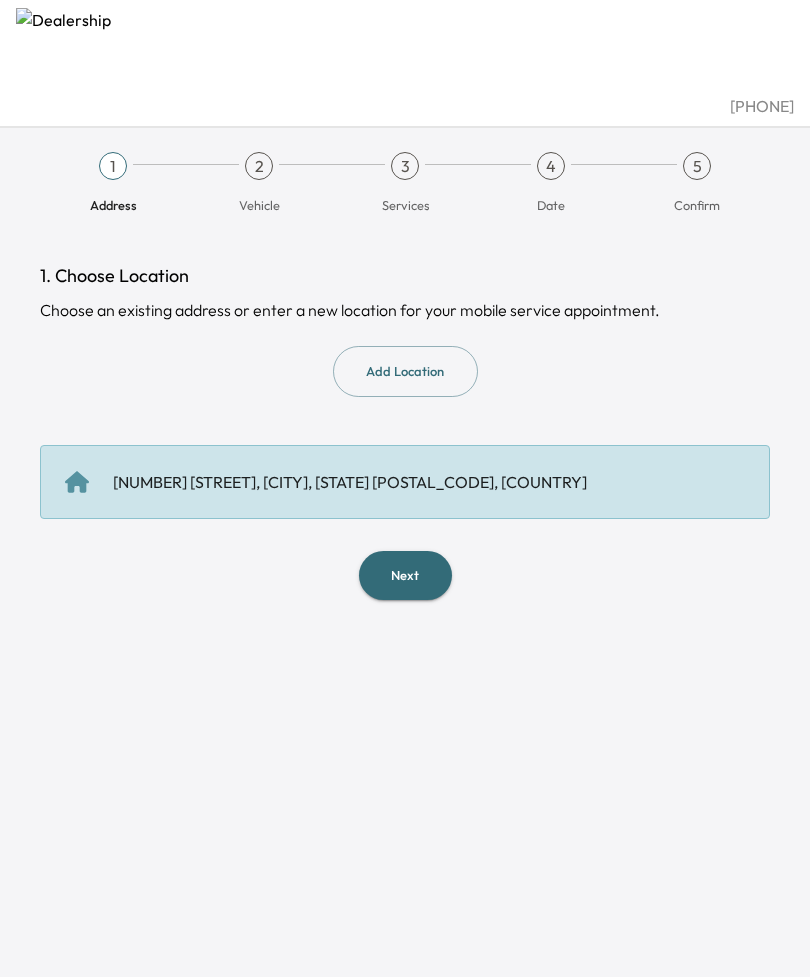 click on "Next" at bounding box center (405, 575) 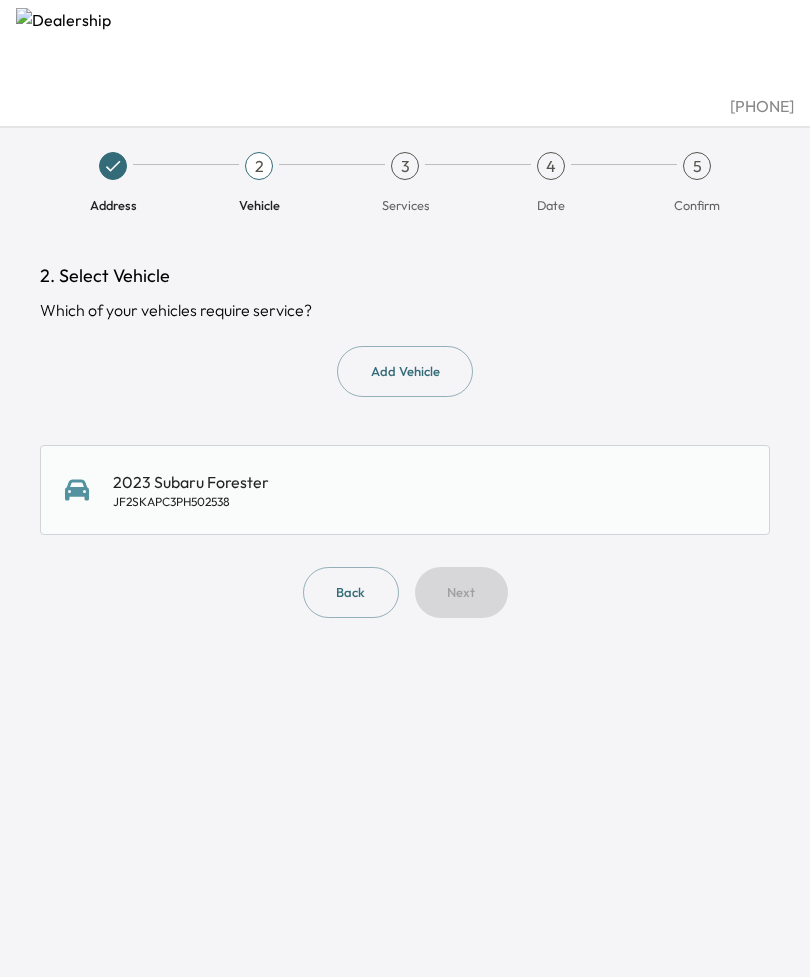 click on "[YEAR] Subaru [NUMBER] mile Service JF2SKAPC3PH502538" at bounding box center [405, 490] 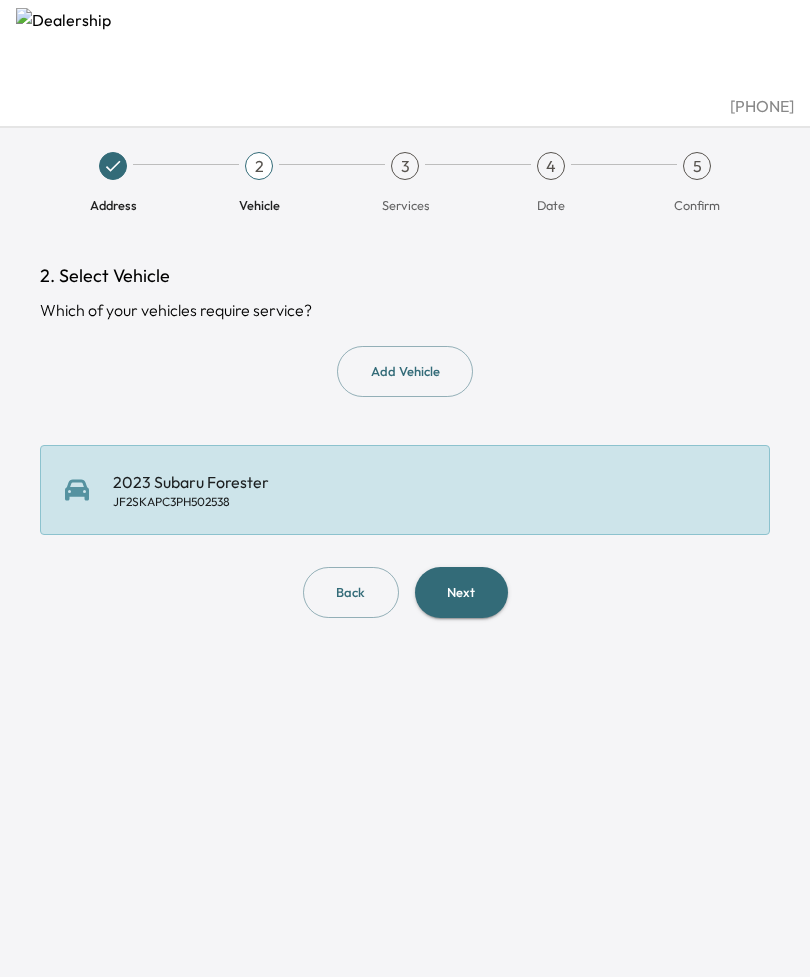 click on "Next" at bounding box center [461, 592] 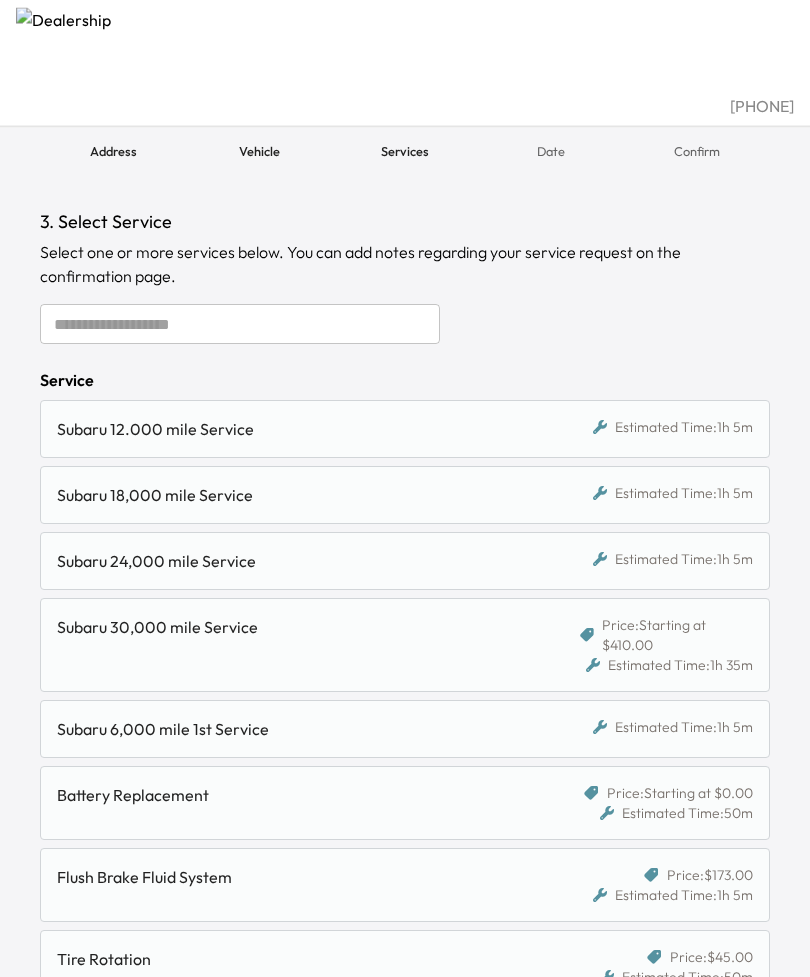 scroll, scrollTop: 0, scrollLeft: 0, axis: both 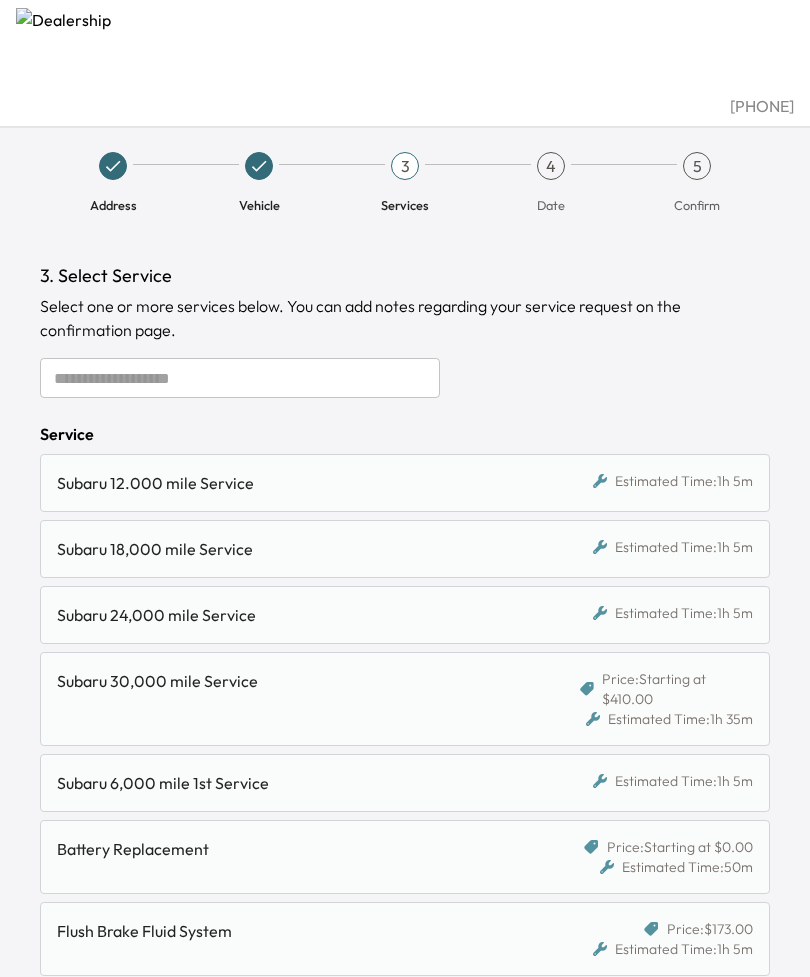 click on "Subaru 12.000 mile Service" at bounding box center (310, 483) 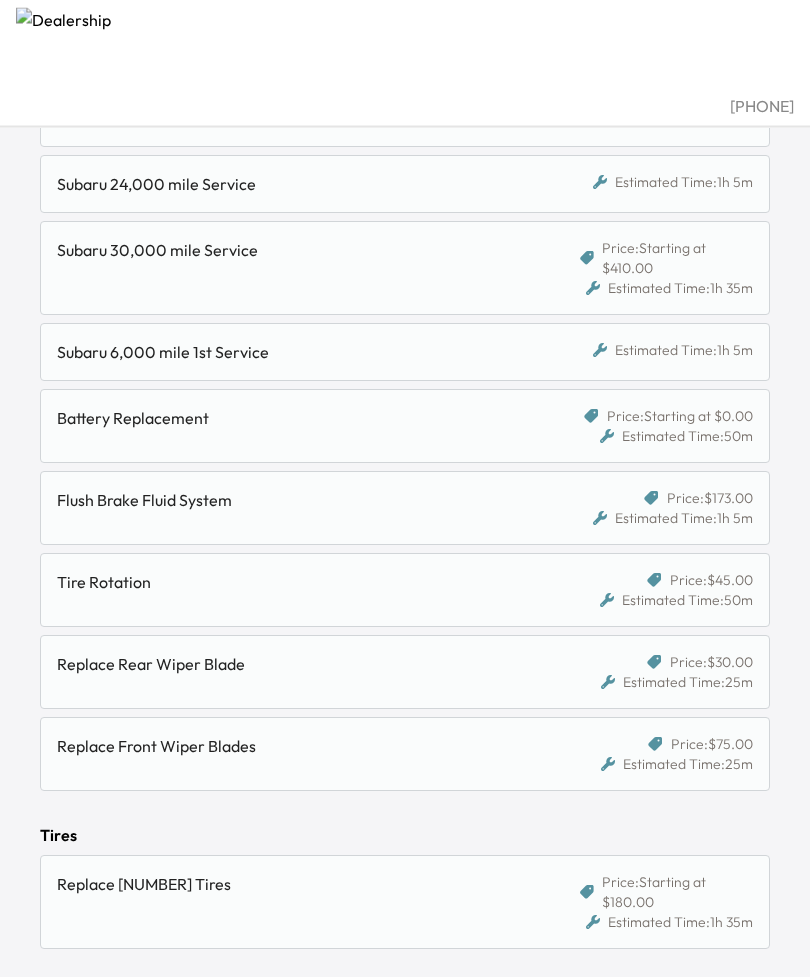 scroll, scrollTop: 452, scrollLeft: 0, axis: vertical 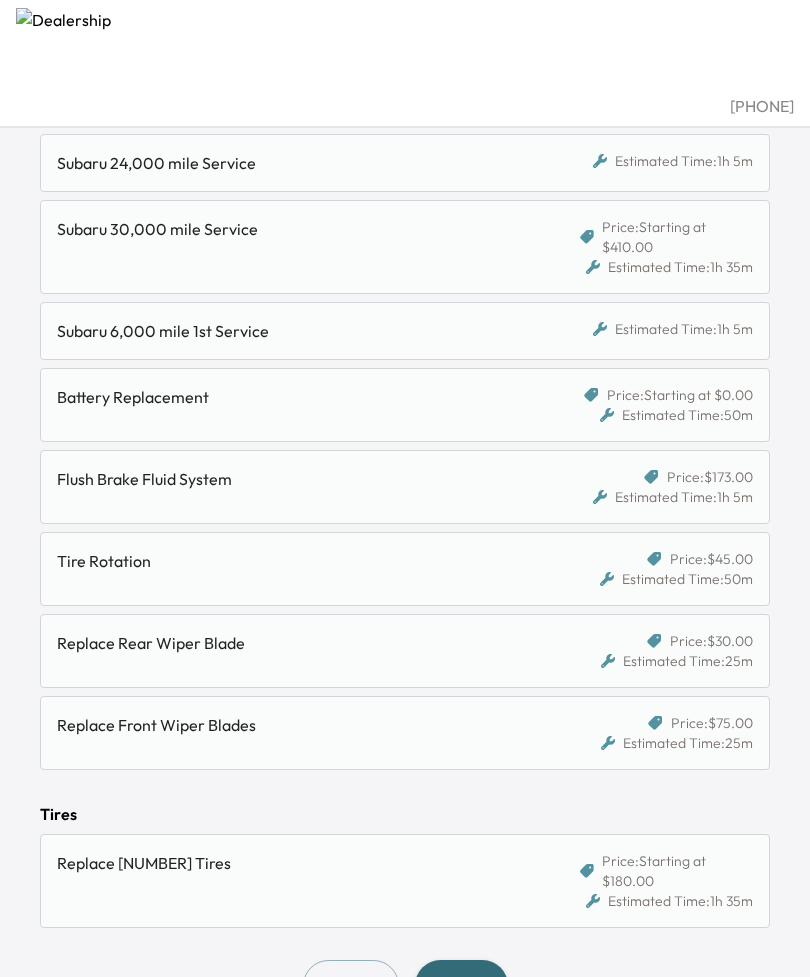 click on "Next" at bounding box center (461, 985) 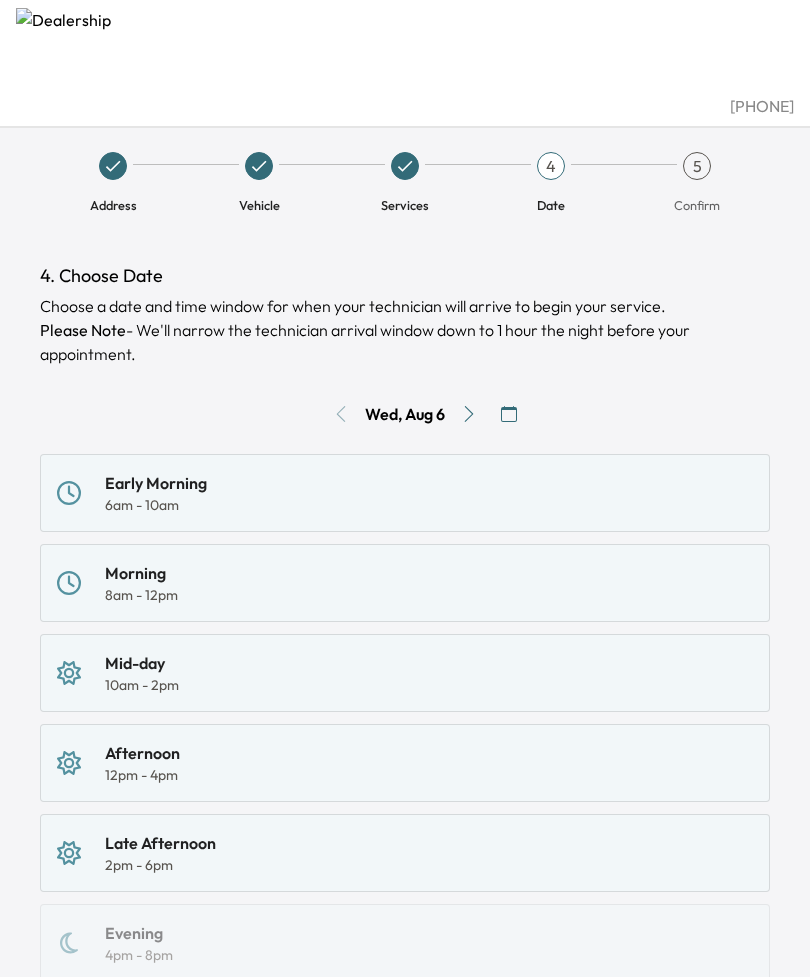 click at bounding box center (469, 414) 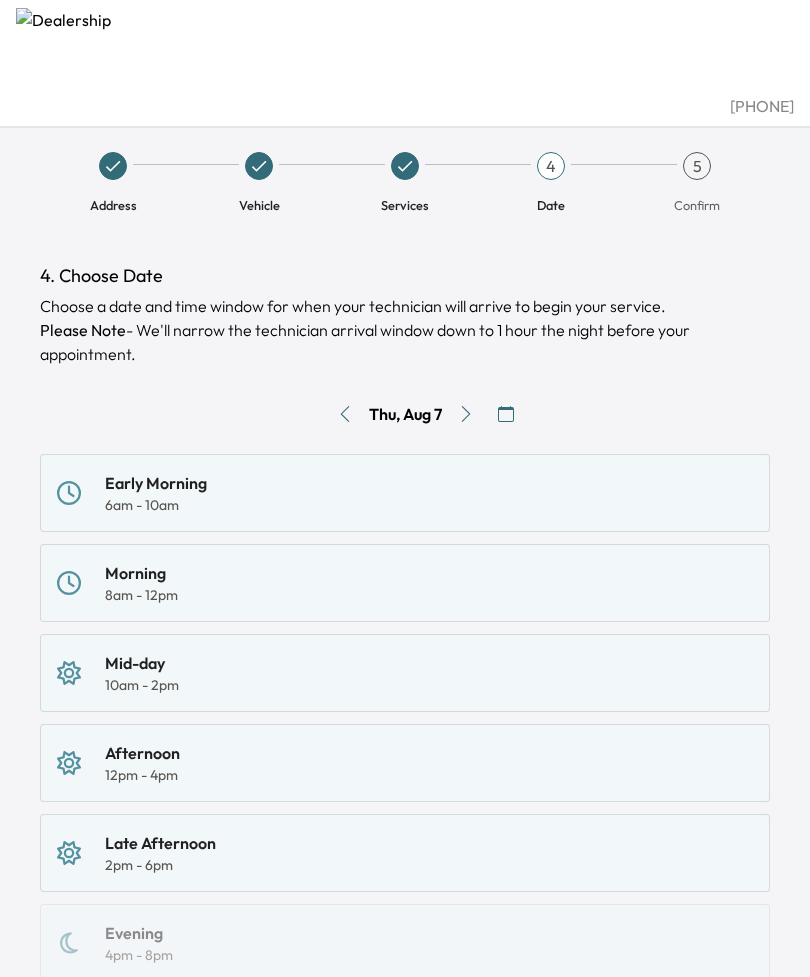 click on "Morning 8am - 12pm" at bounding box center [405, 583] 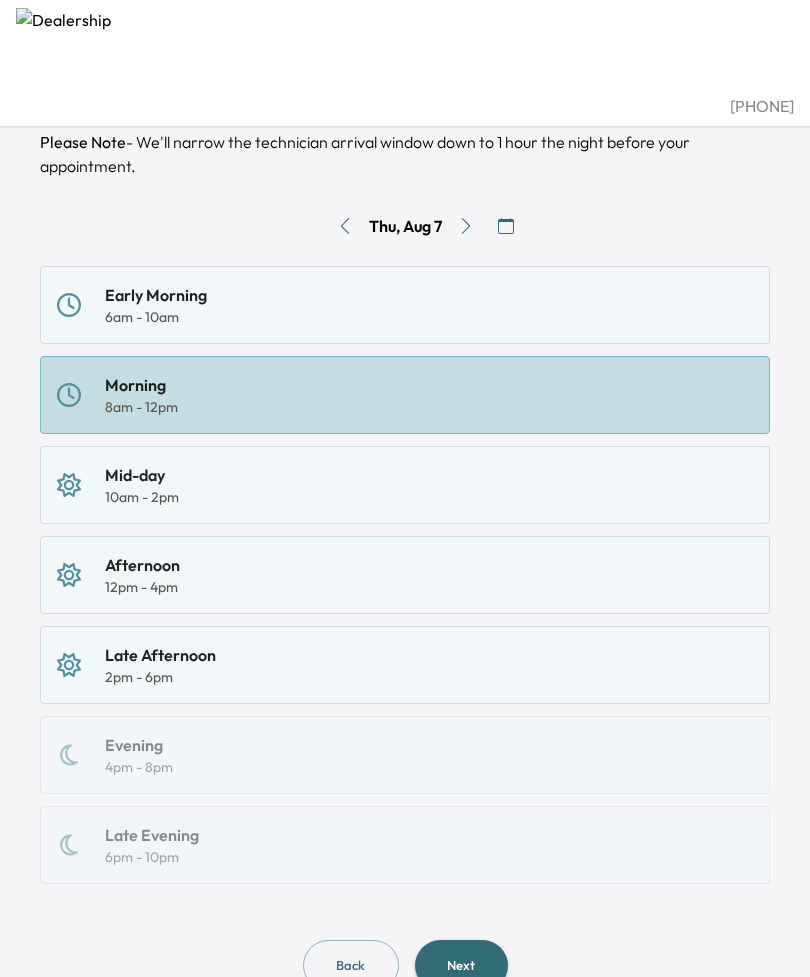 scroll, scrollTop: 200, scrollLeft: 0, axis: vertical 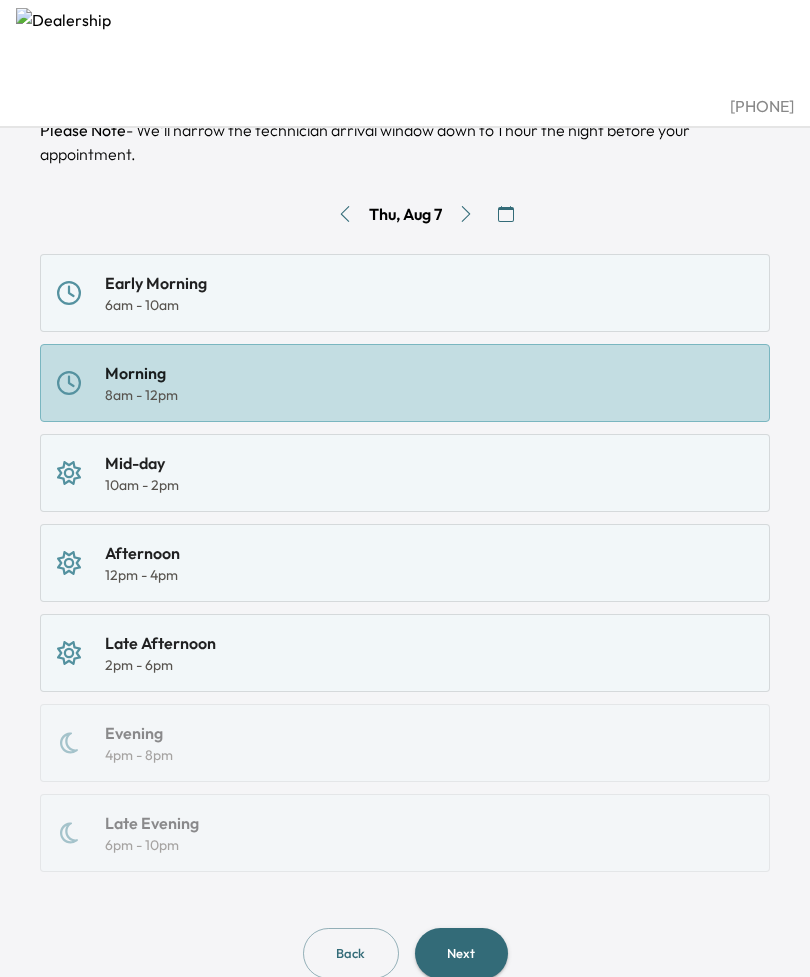 click on "Next" at bounding box center [461, 953] 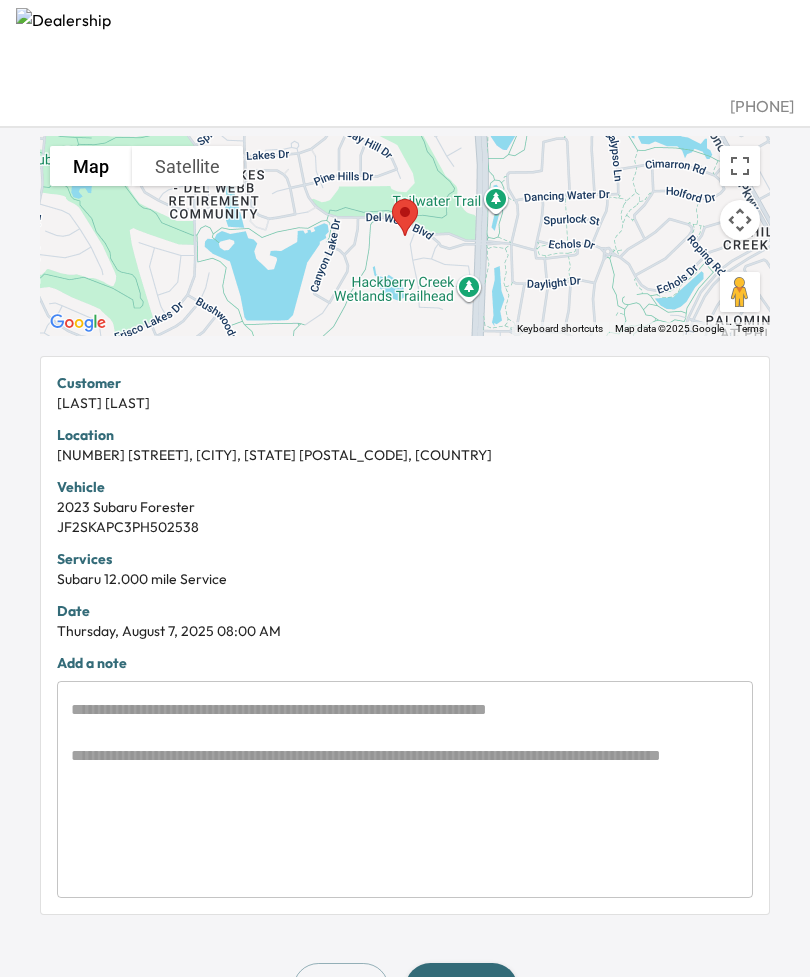 scroll, scrollTop: 205, scrollLeft: 0, axis: vertical 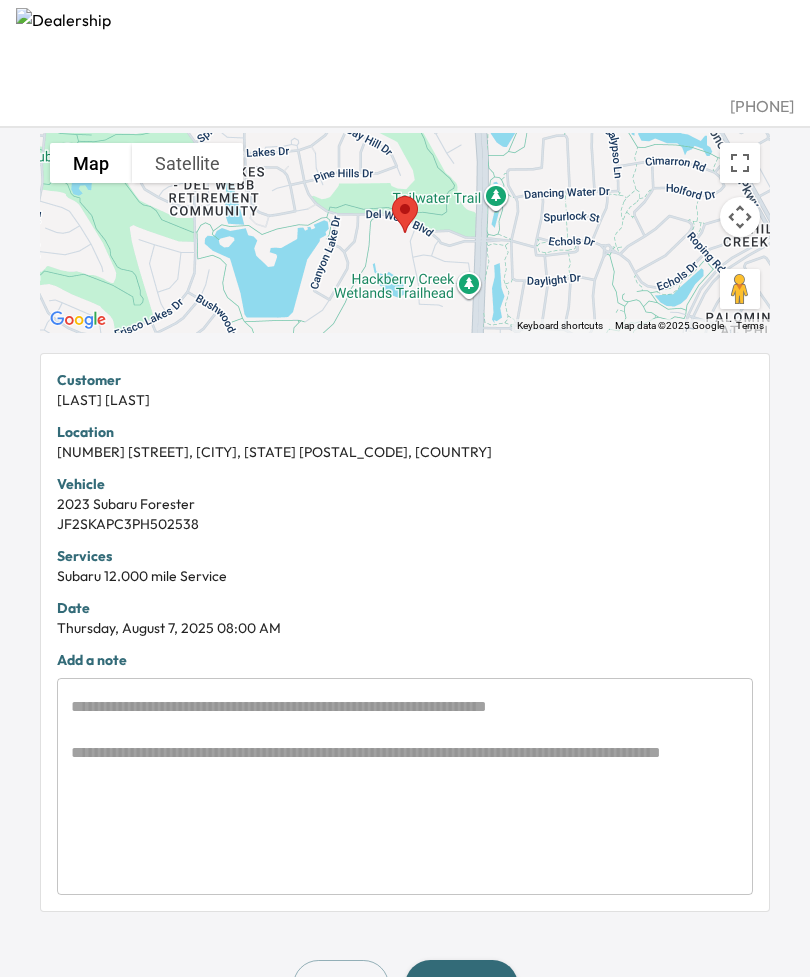 click on "Back" at bounding box center (341, 985) 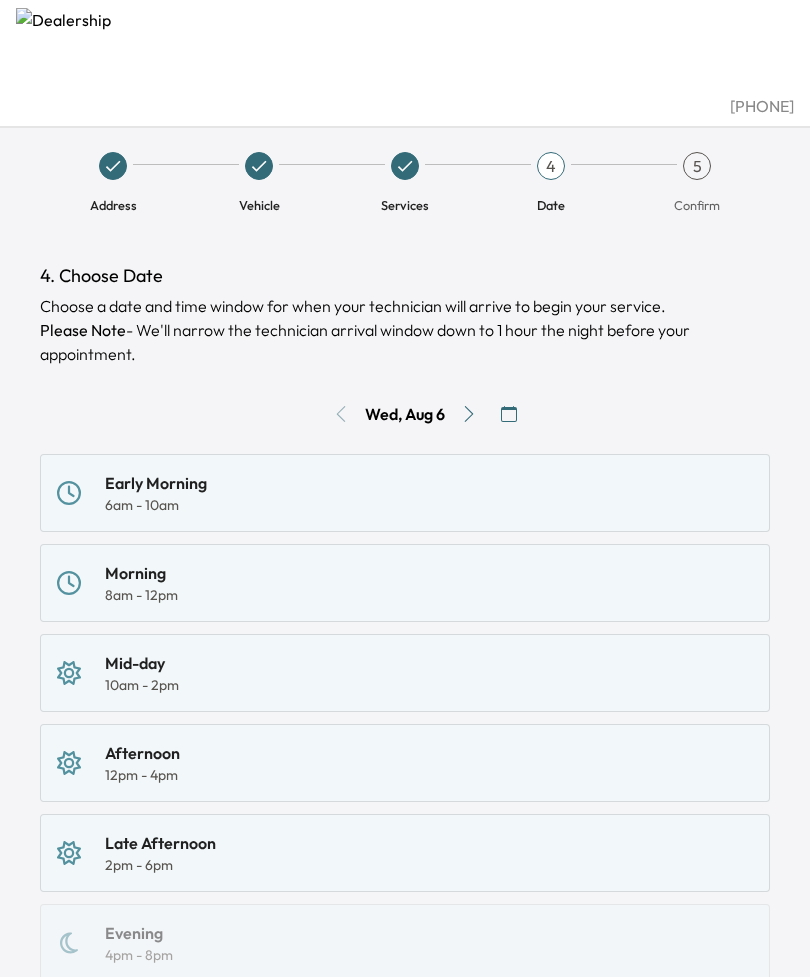 scroll, scrollTop: 200, scrollLeft: 0, axis: vertical 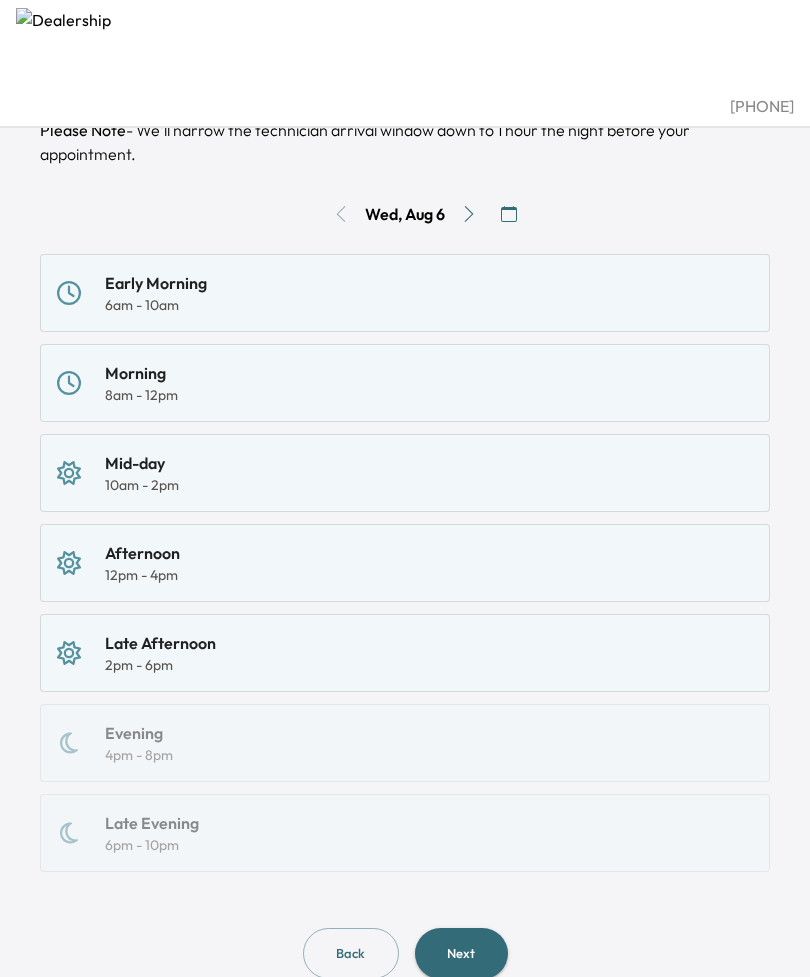 click on "[TIME] [TIME]" at bounding box center [405, 473] 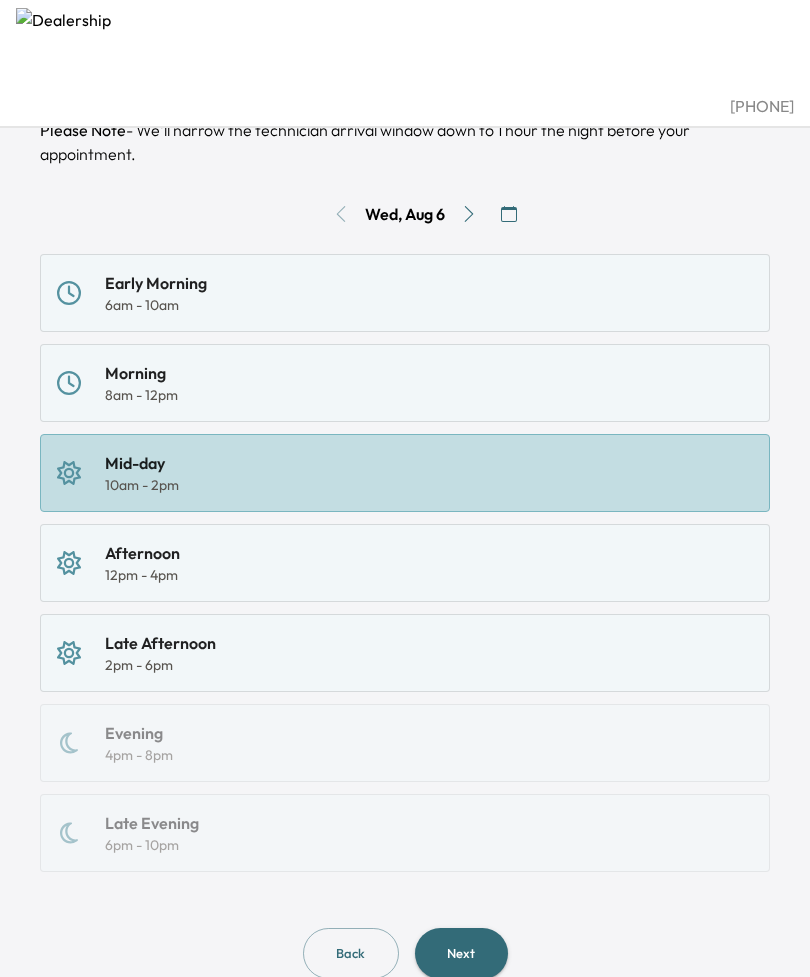 click on "Next" at bounding box center [461, 953] 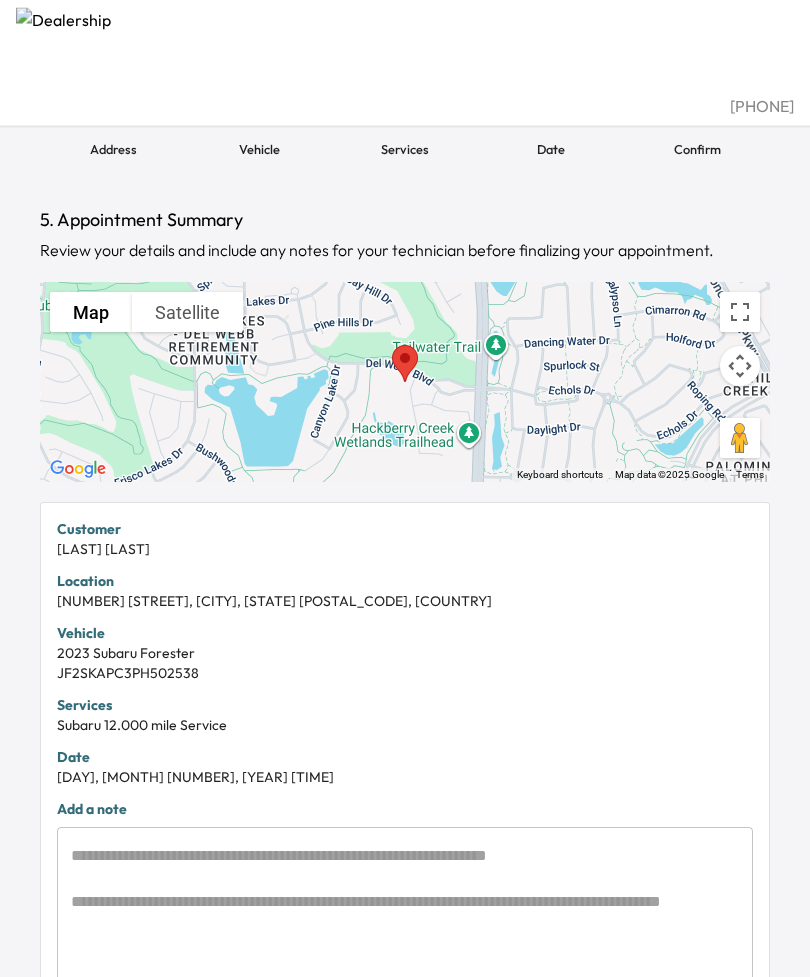 scroll, scrollTop: 205, scrollLeft: 0, axis: vertical 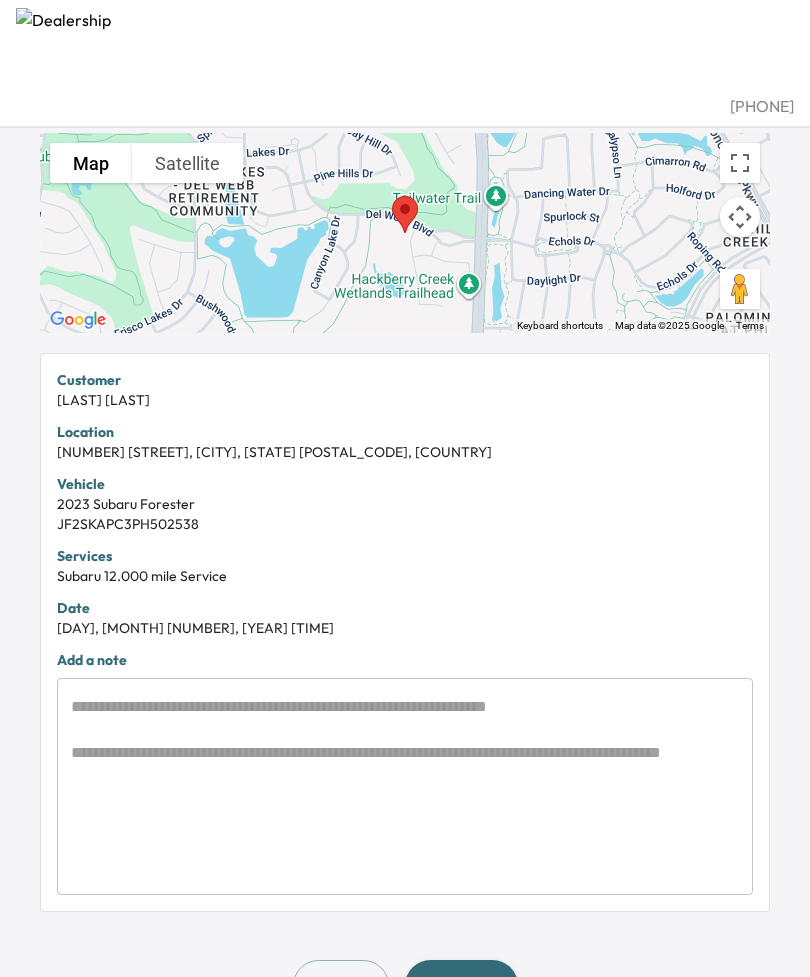 click on "Back" at bounding box center (341, 985) 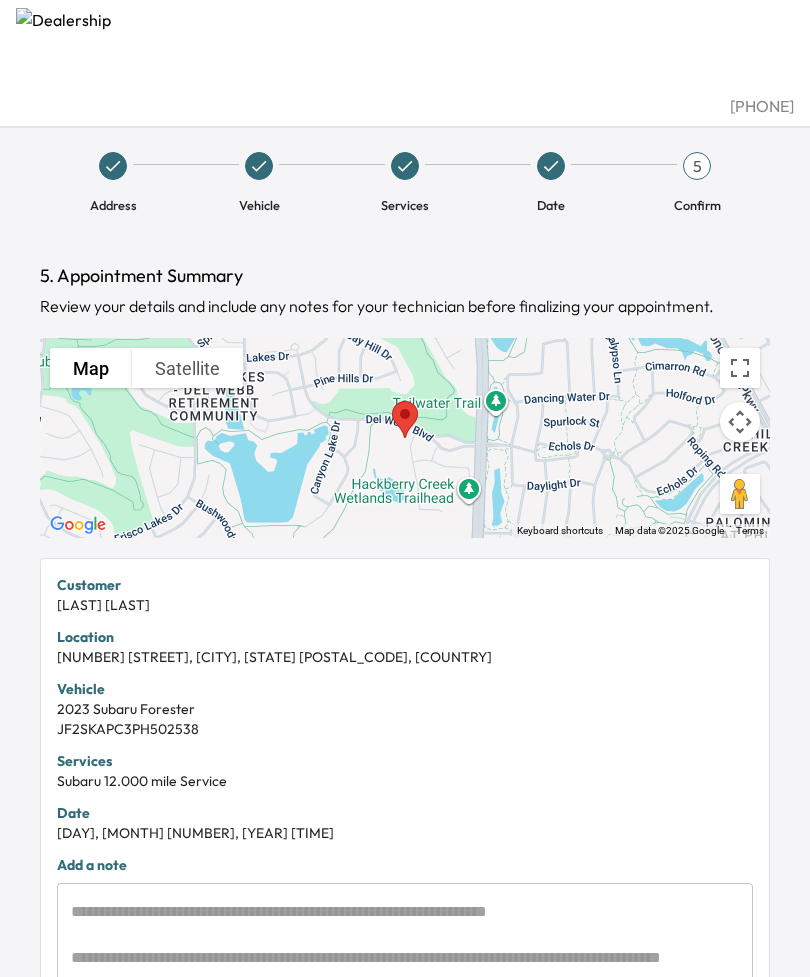 scroll, scrollTop: 200, scrollLeft: 0, axis: vertical 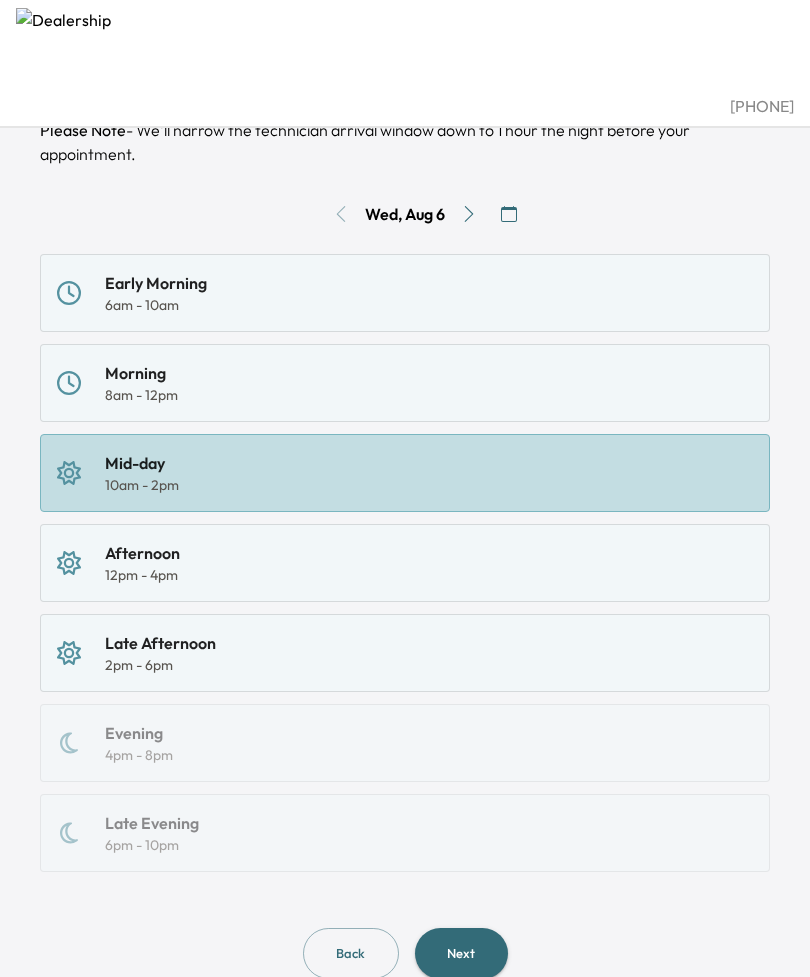 click at bounding box center [469, 214] 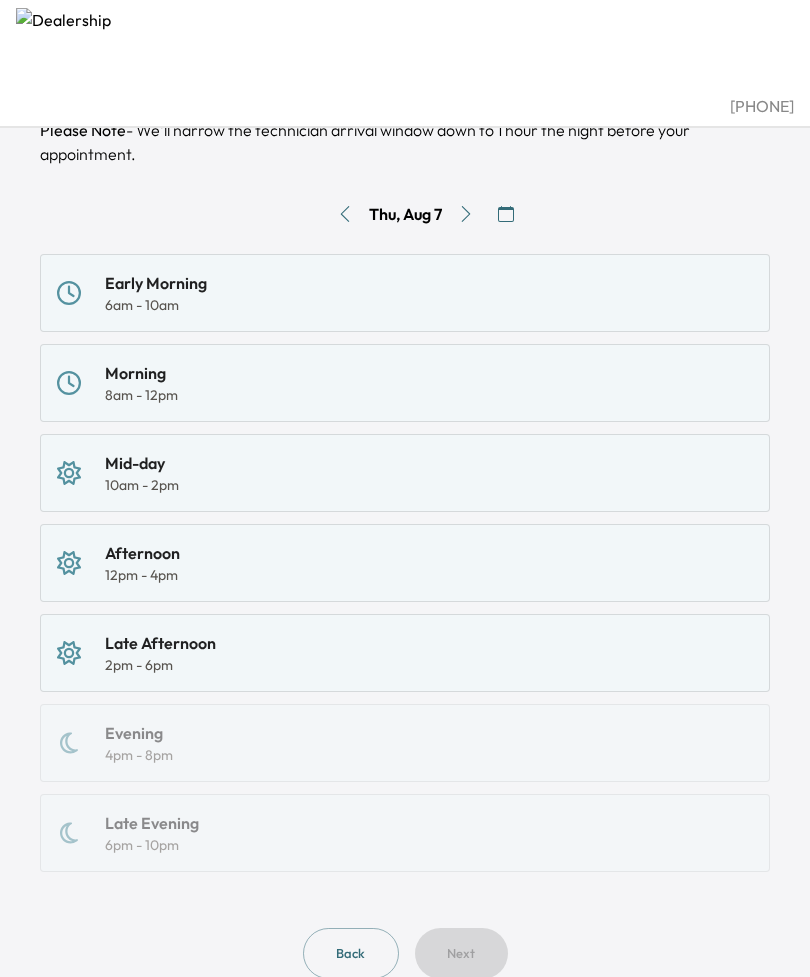 click on "[TIME] [TIME]" at bounding box center [405, 473] 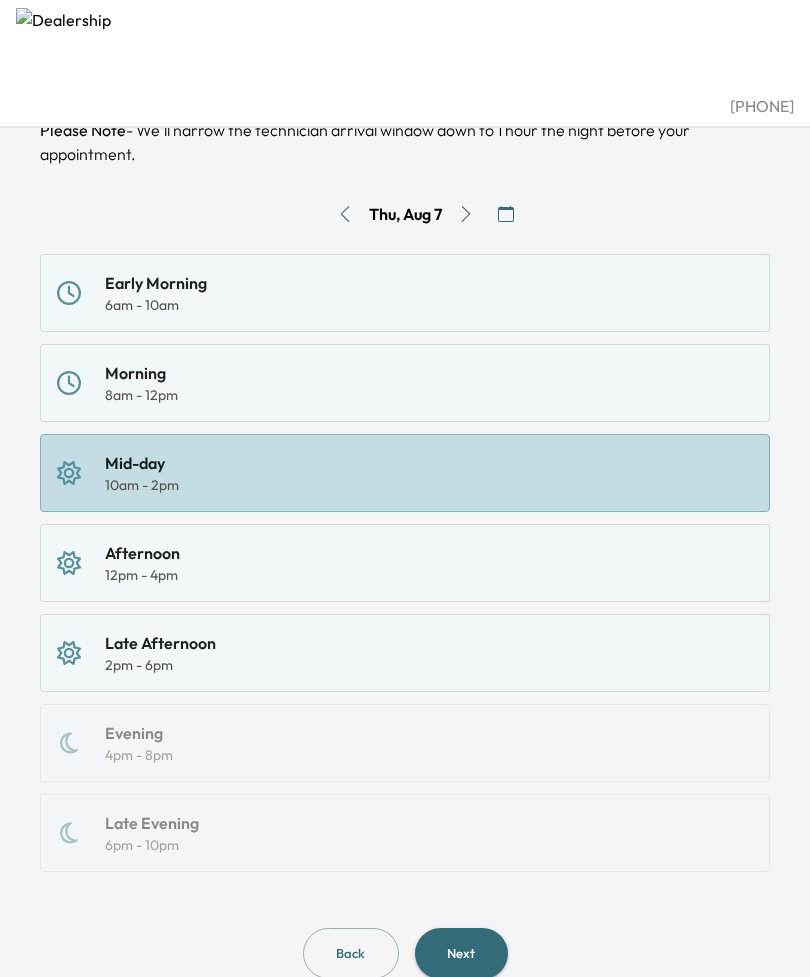 click on "Next" at bounding box center [461, 953] 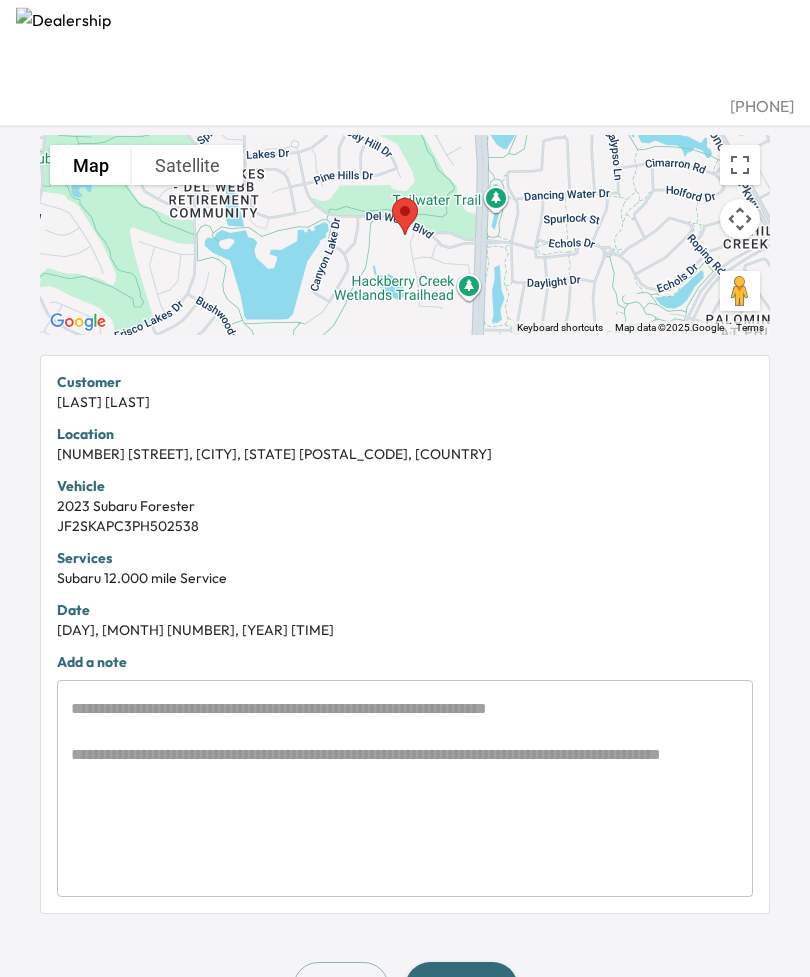 scroll, scrollTop: 205, scrollLeft: 0, axis: vertical 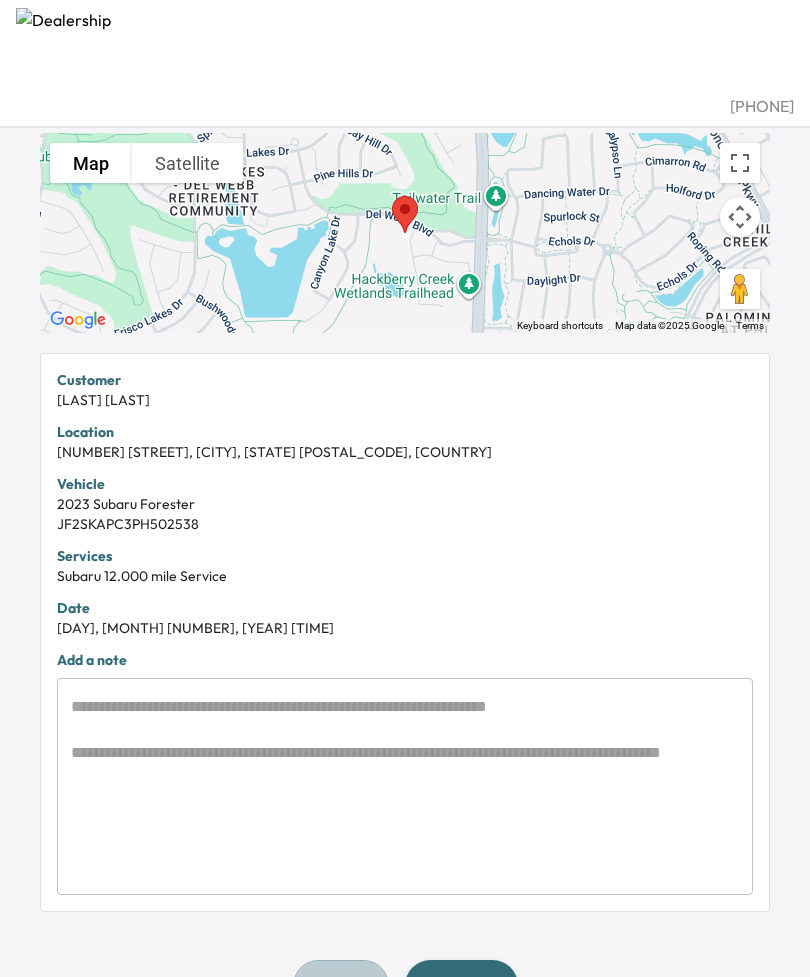 click on "Back" at bounding box center (341, 985) 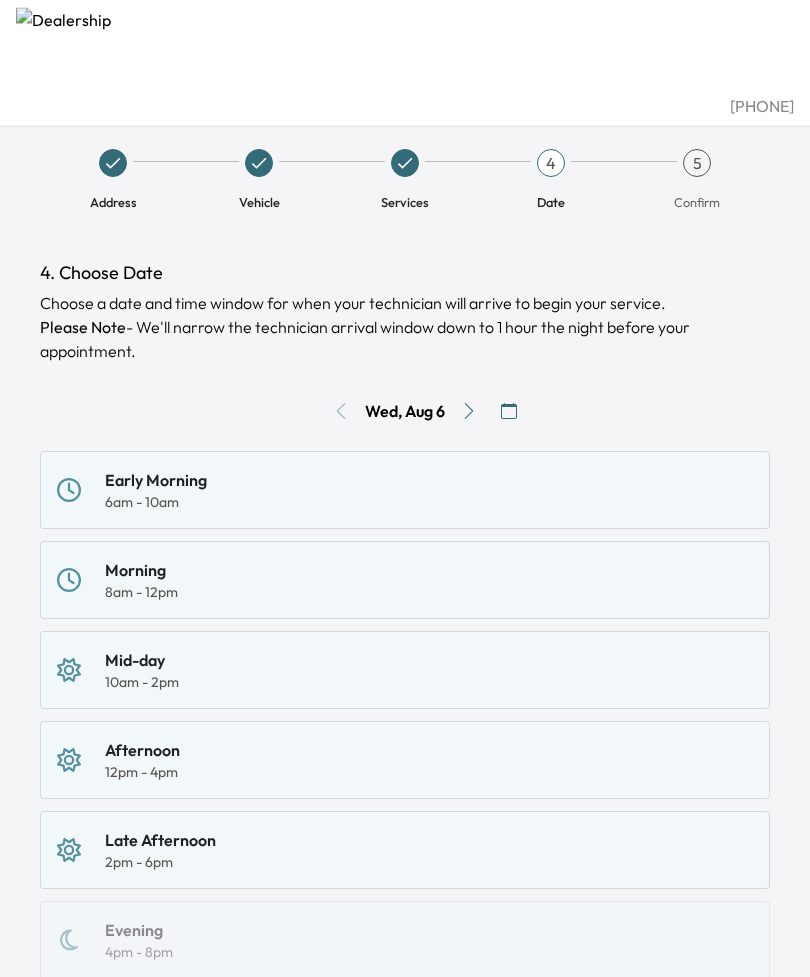 scroll, scrollTop: 0, scrollLeft: 0, axis: both 